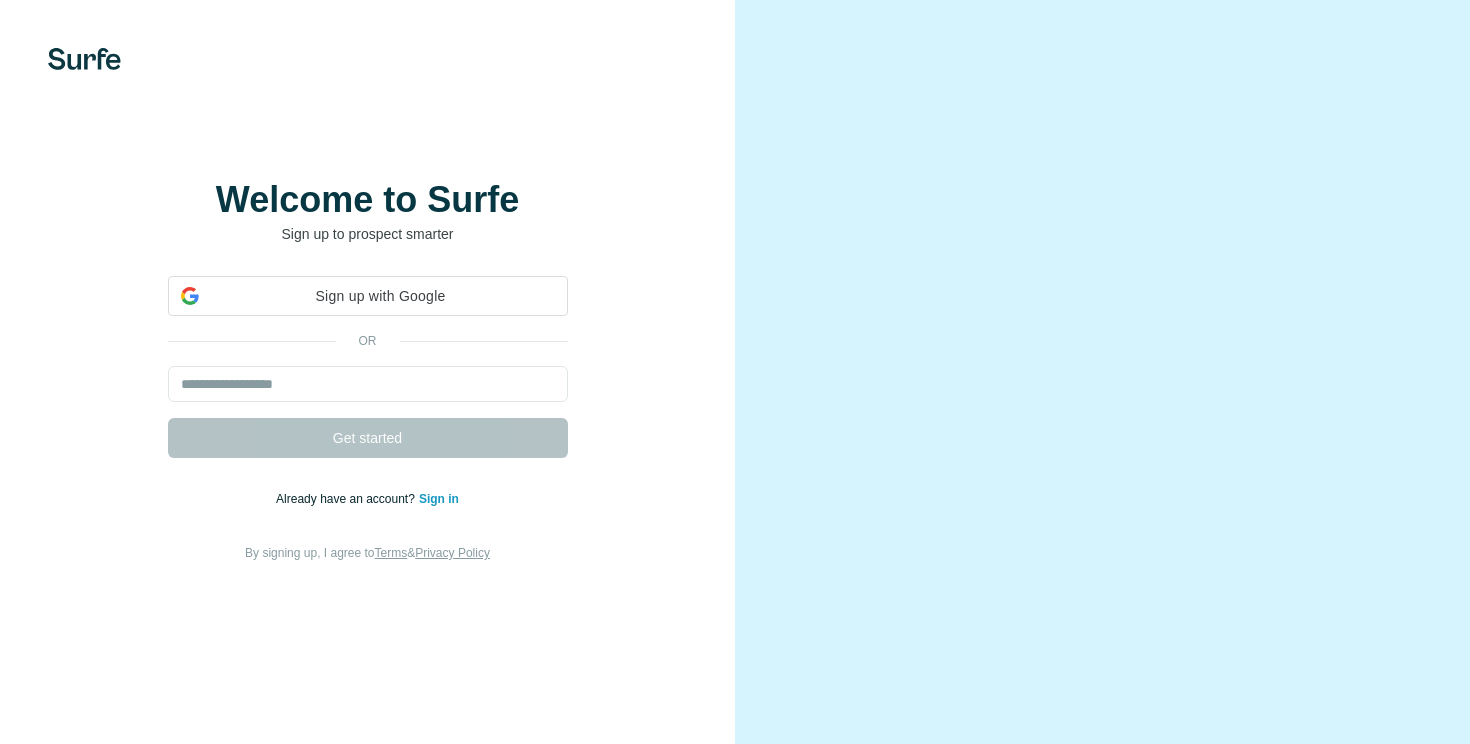 scroll, scrollTop: 0, scrollLeft: 0, axis: both 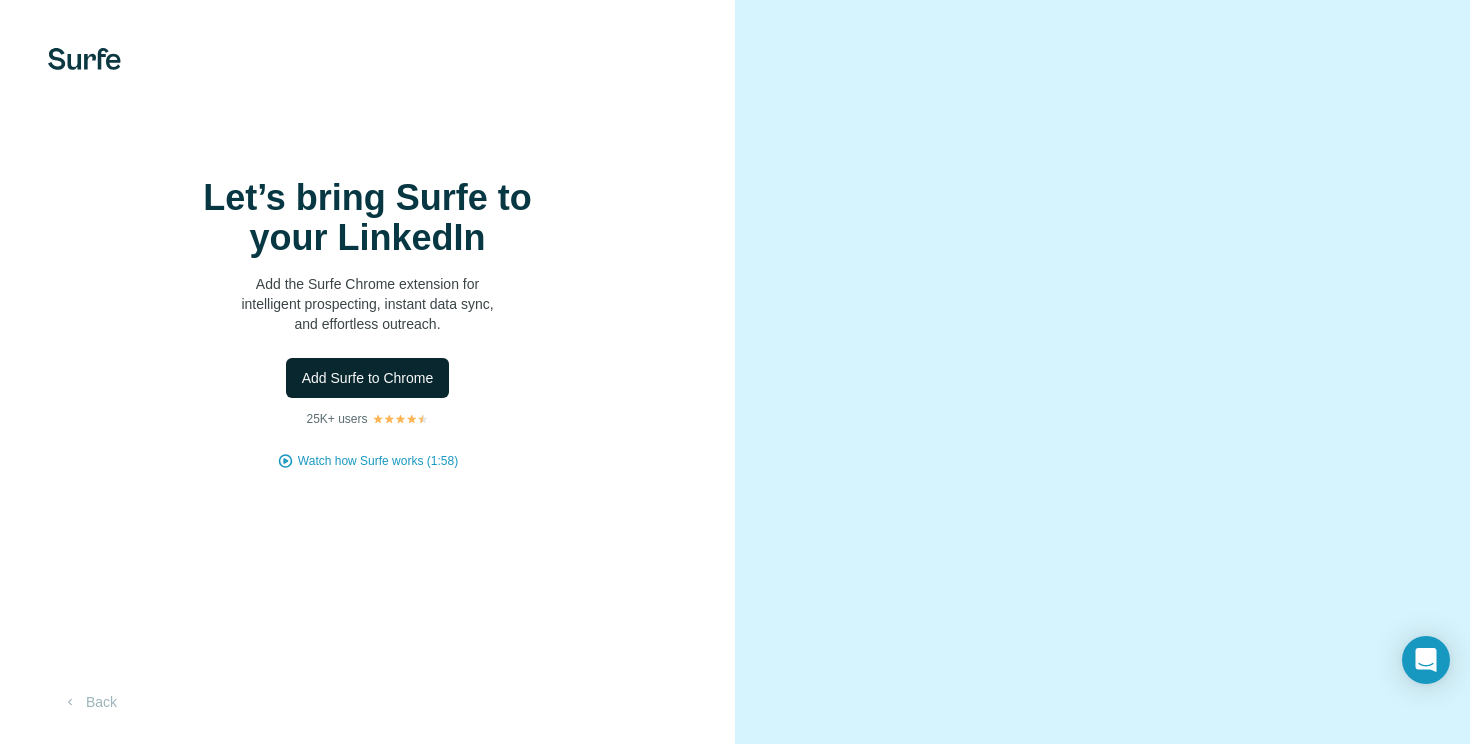 click on "Add Surfe to Chrome" at bounding box center [368, 378] 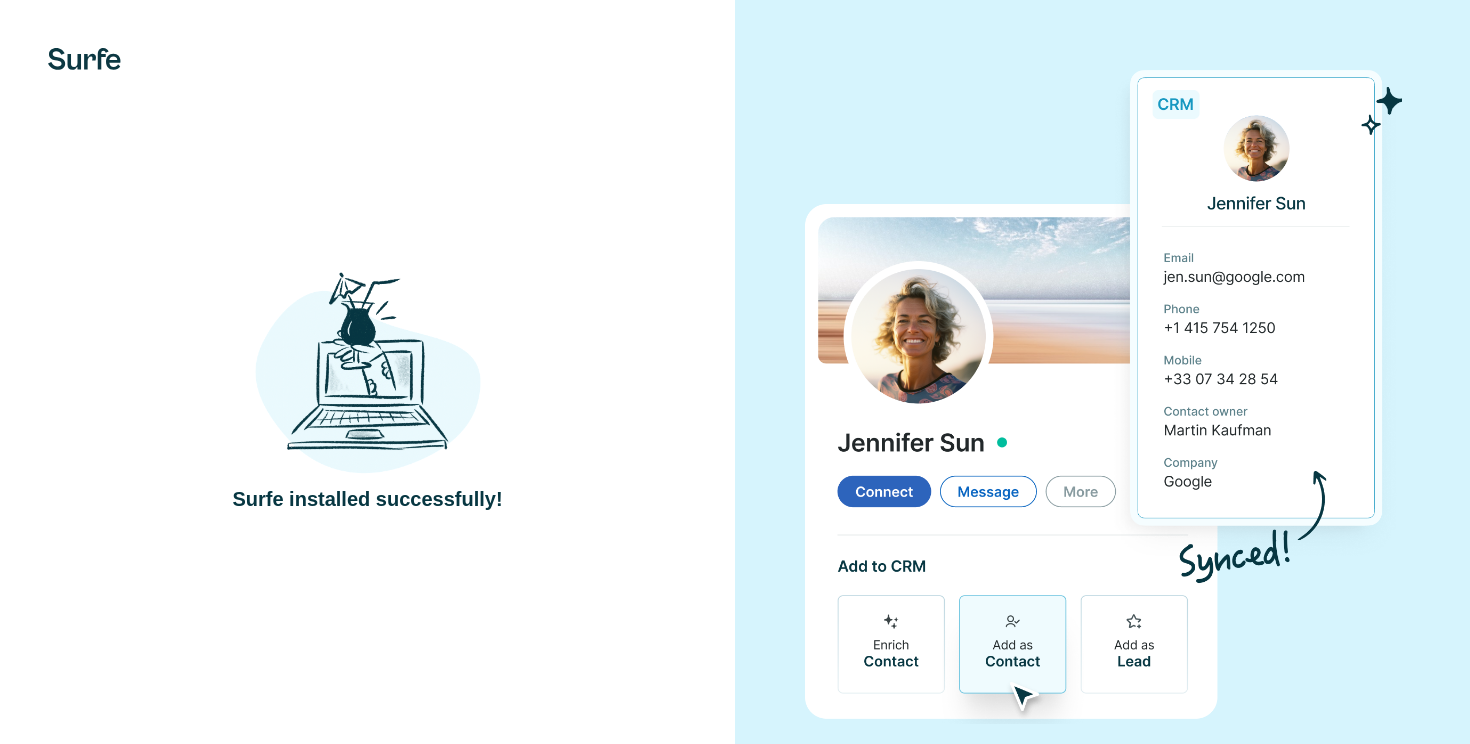 scroll, scrollTop: 0, scrollLeft: 0, axis: both 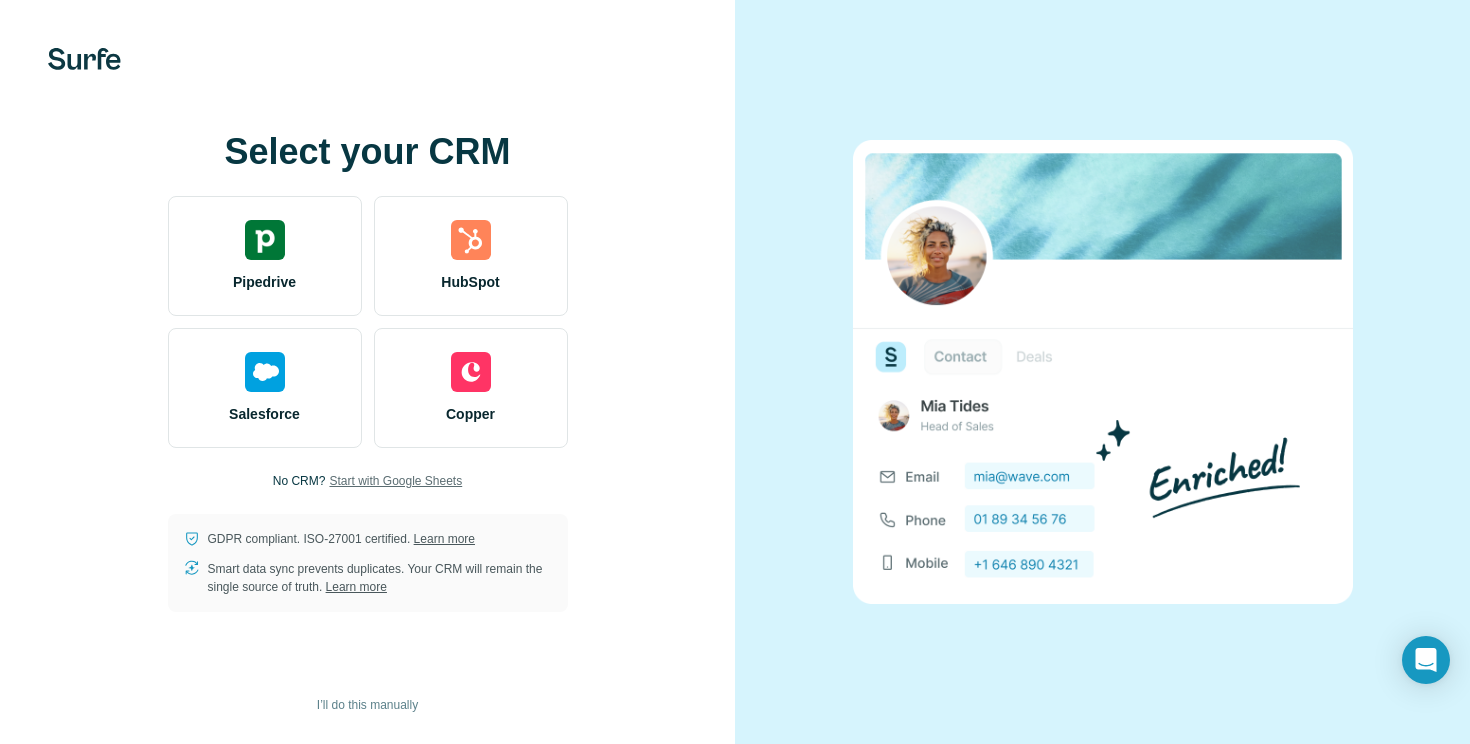 click on "Start with Google Sheets" at bounding box center (395, 481) 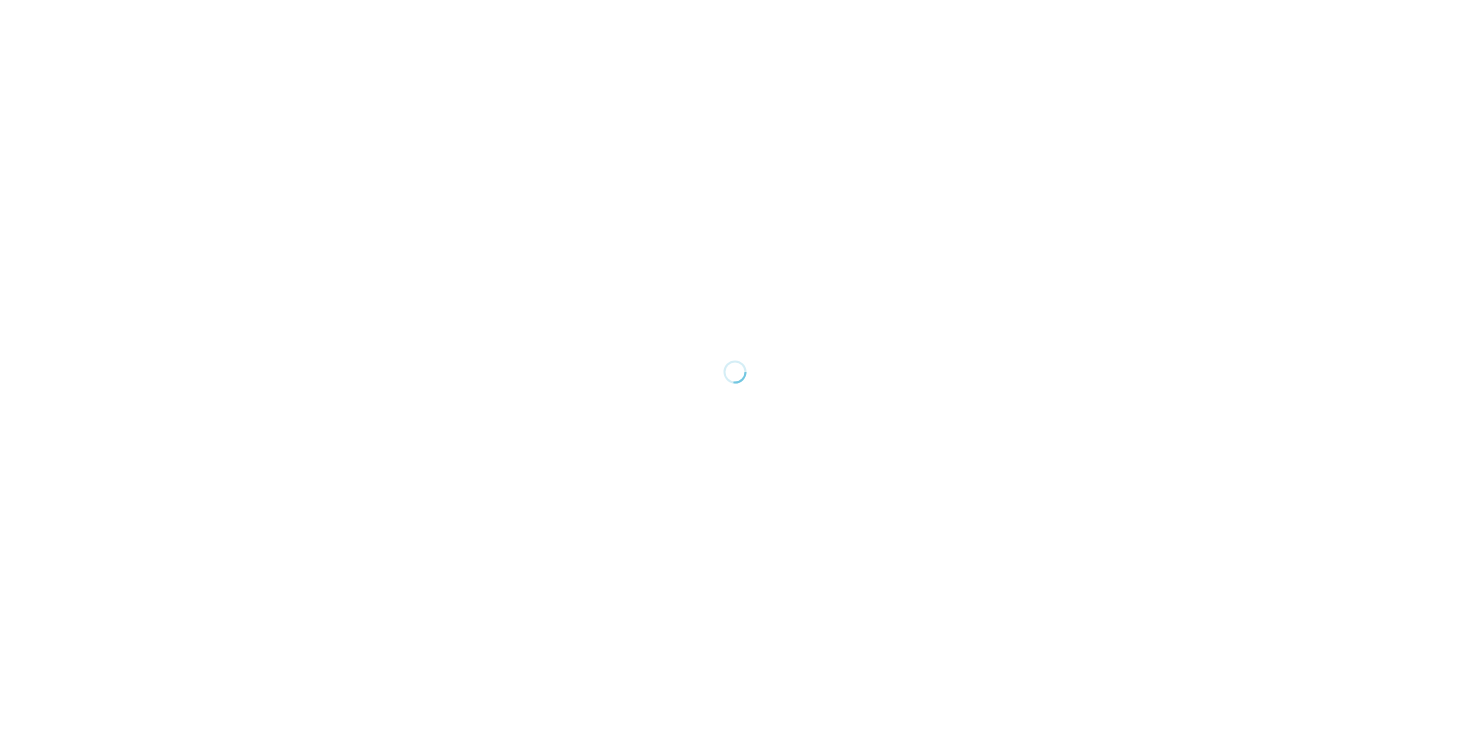 scroll, scrollTop: 0, scrollLeft: 0, axis: both 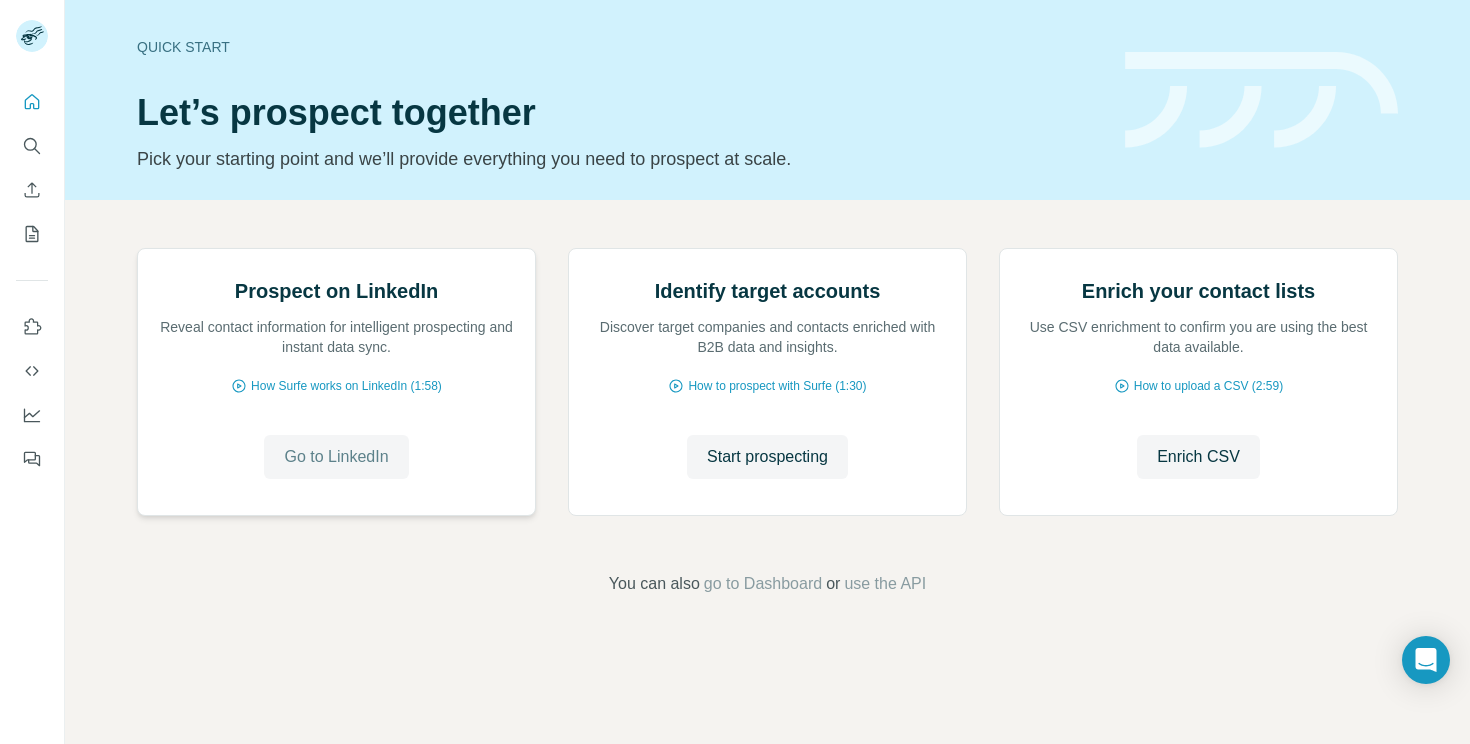 click on "Go to LinkedIn" at bounding box center [336, 457] 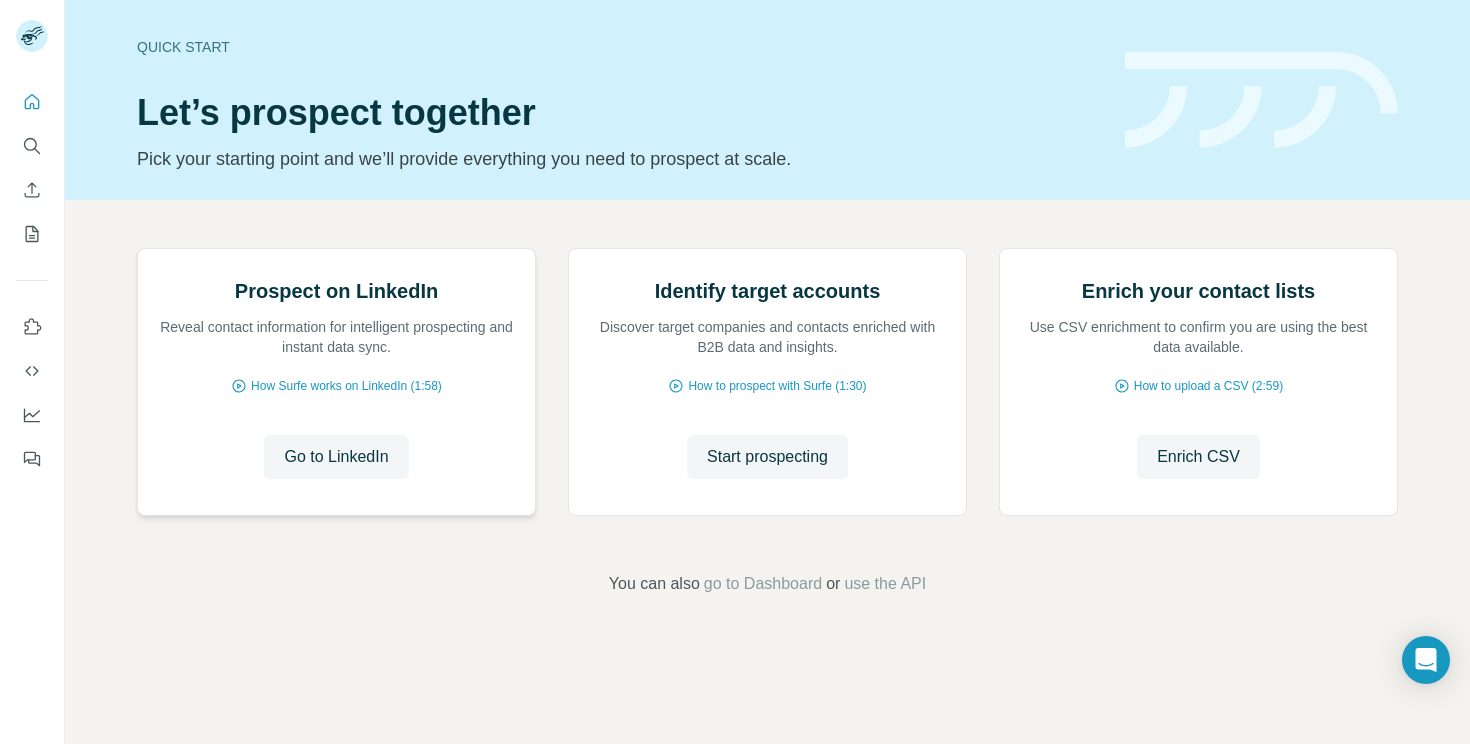 scroll, scrollTop: 120, scrollLeft: 0, axis: vertical 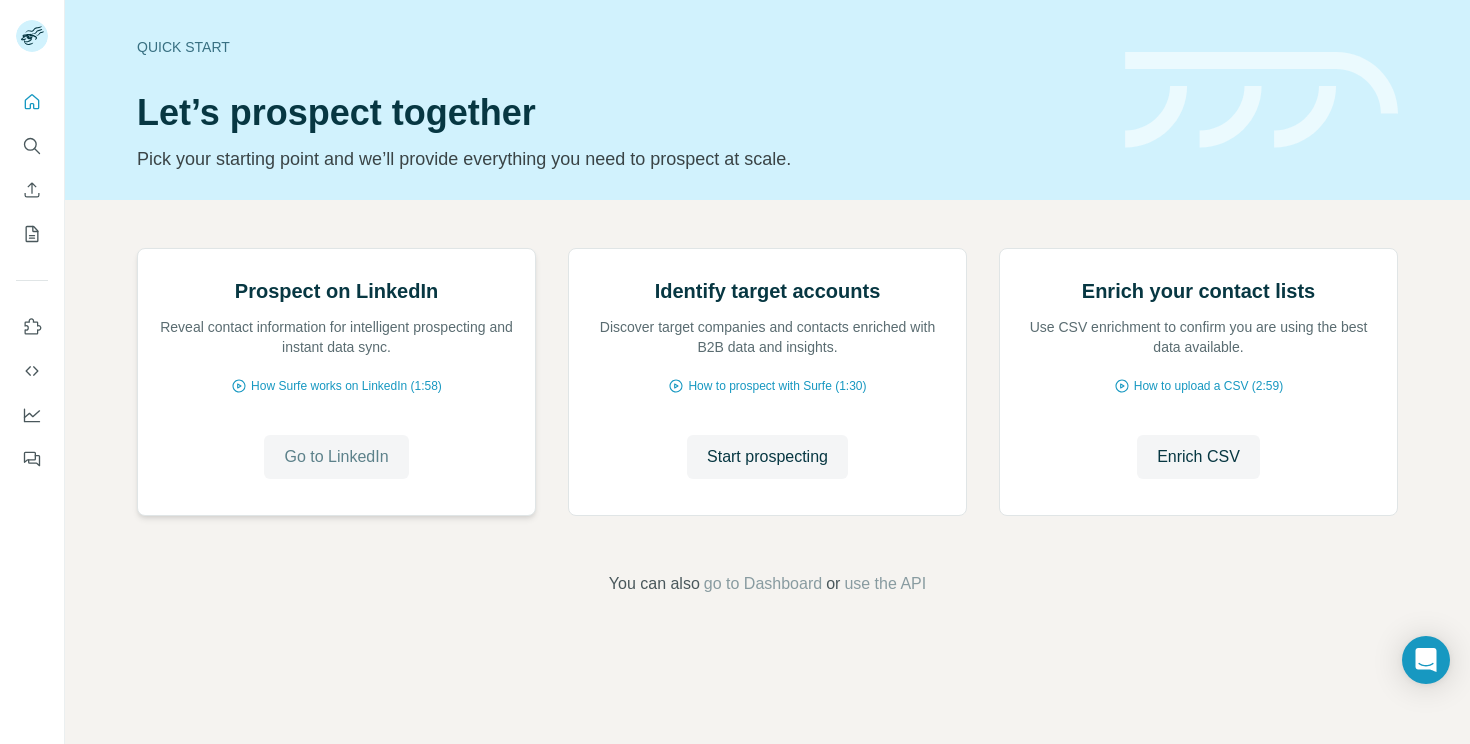 click on "Go to LinkedIn" at bounding box center [336, 457] 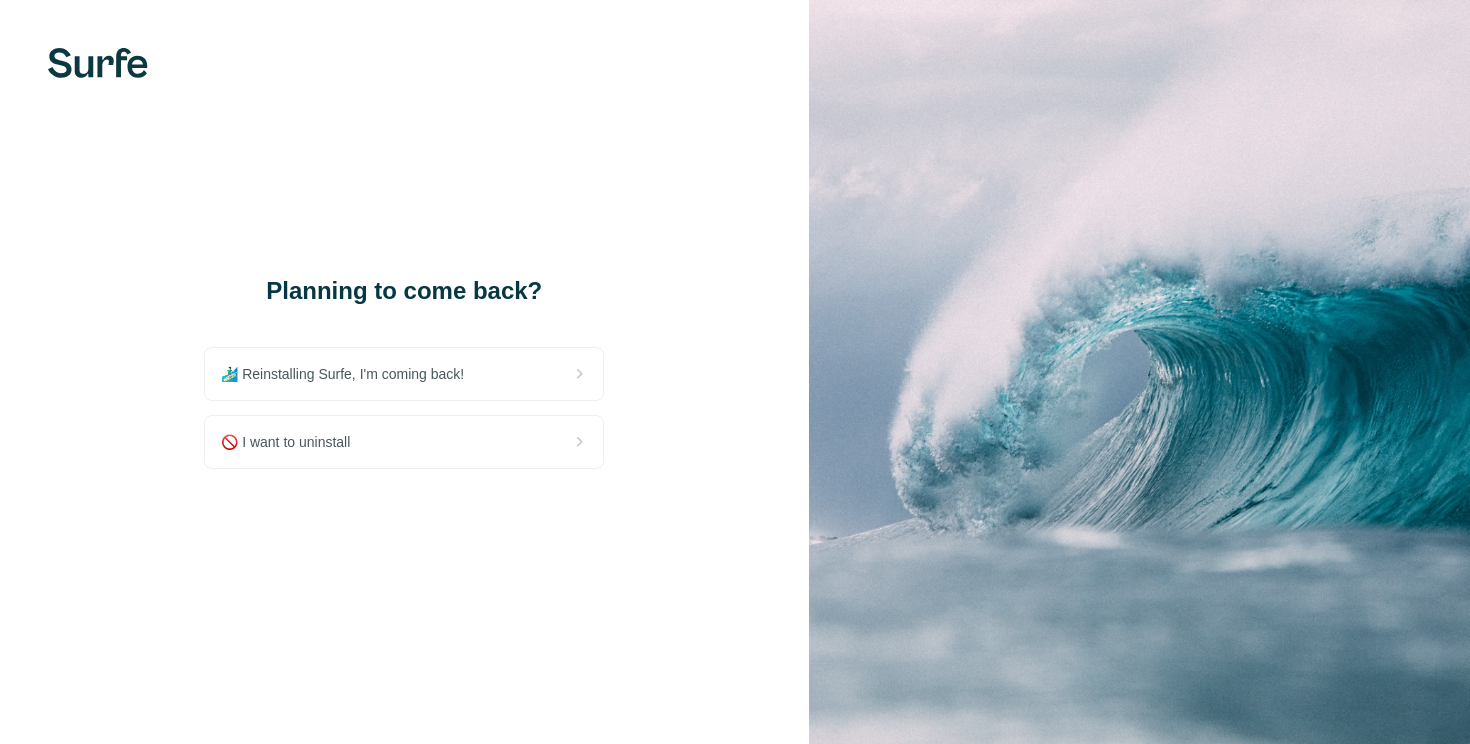 scroll, scrollTop: 0, scrollLeft: 0, axis: both 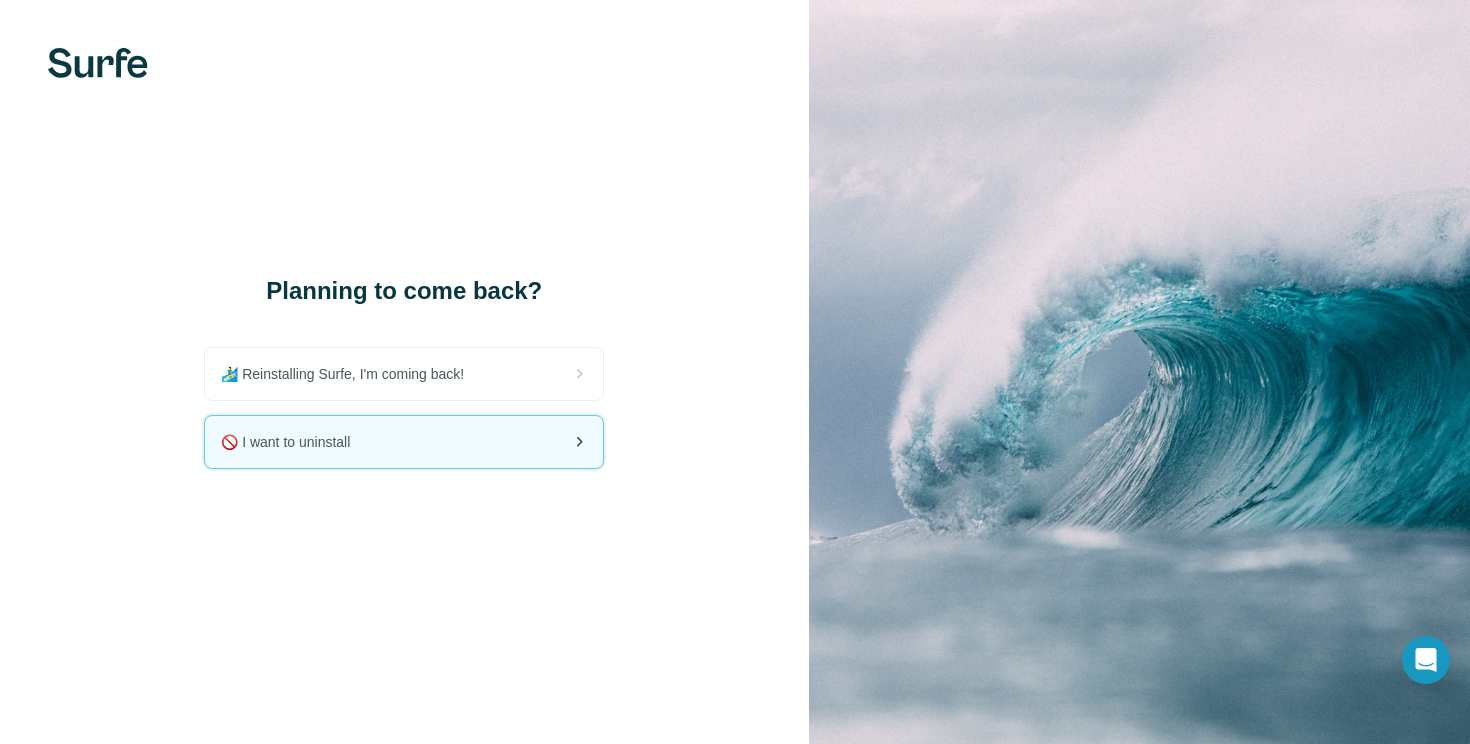 click on "🚫  I want to uninstall" at bounding box center (404, 442) 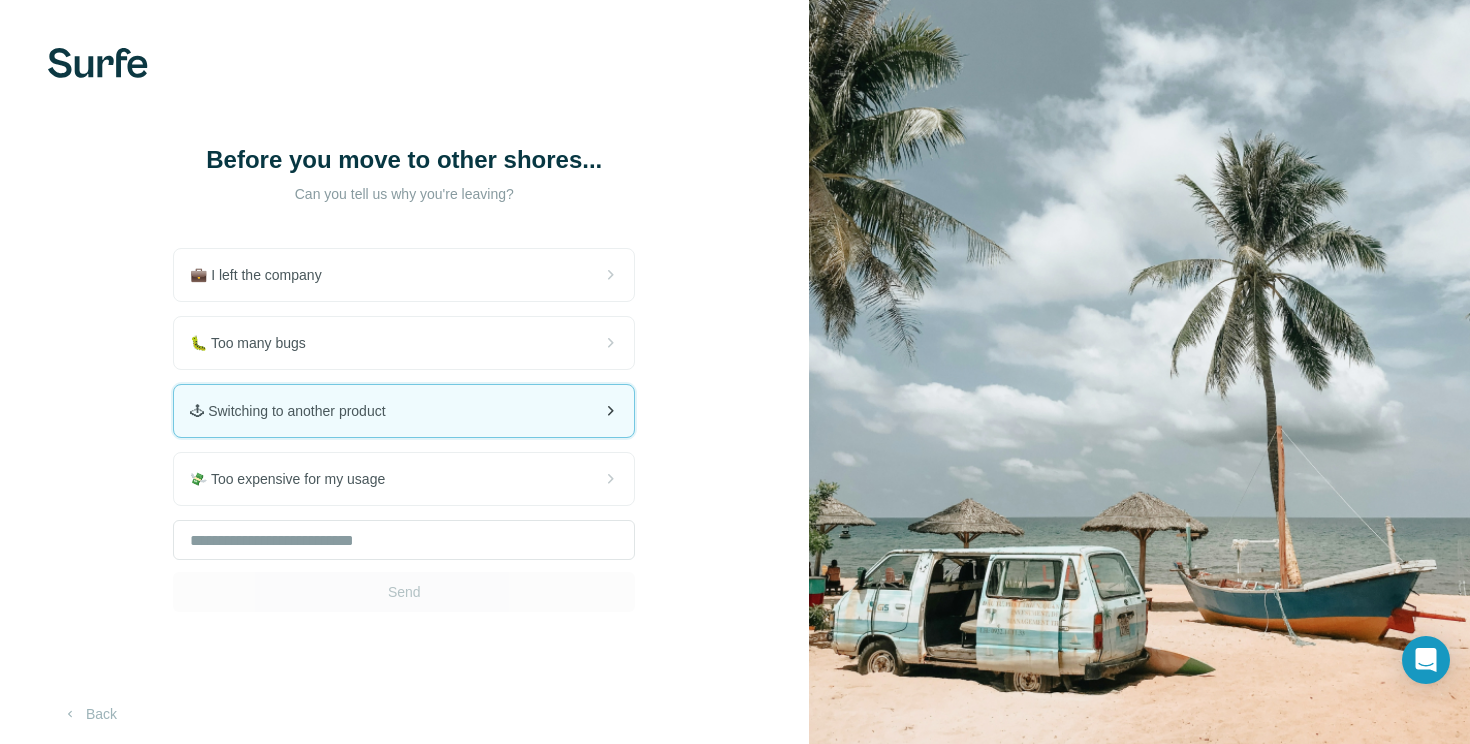click on "🕹  Switching to another product" at bounding box center (404, 411) 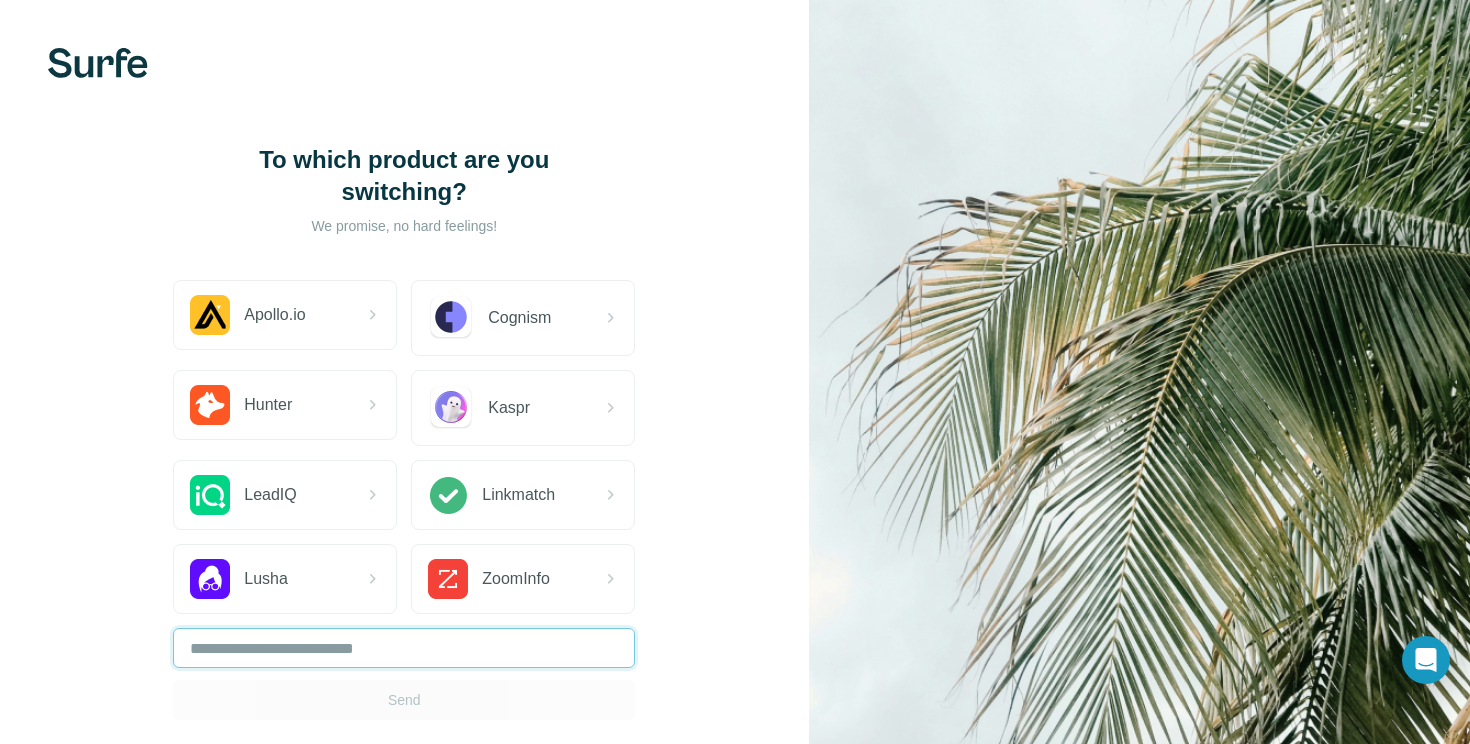 click at bounding box center [404, 648] 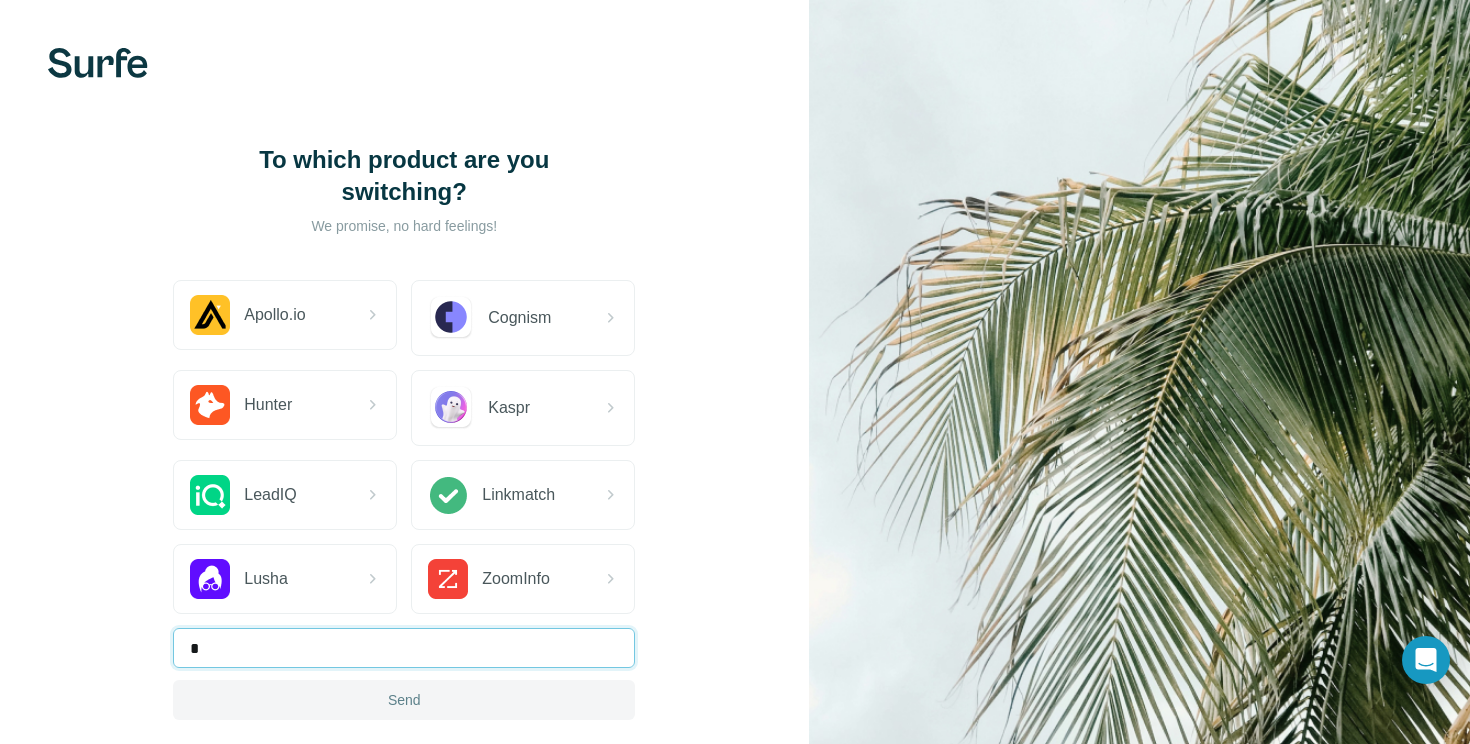 type on "*" 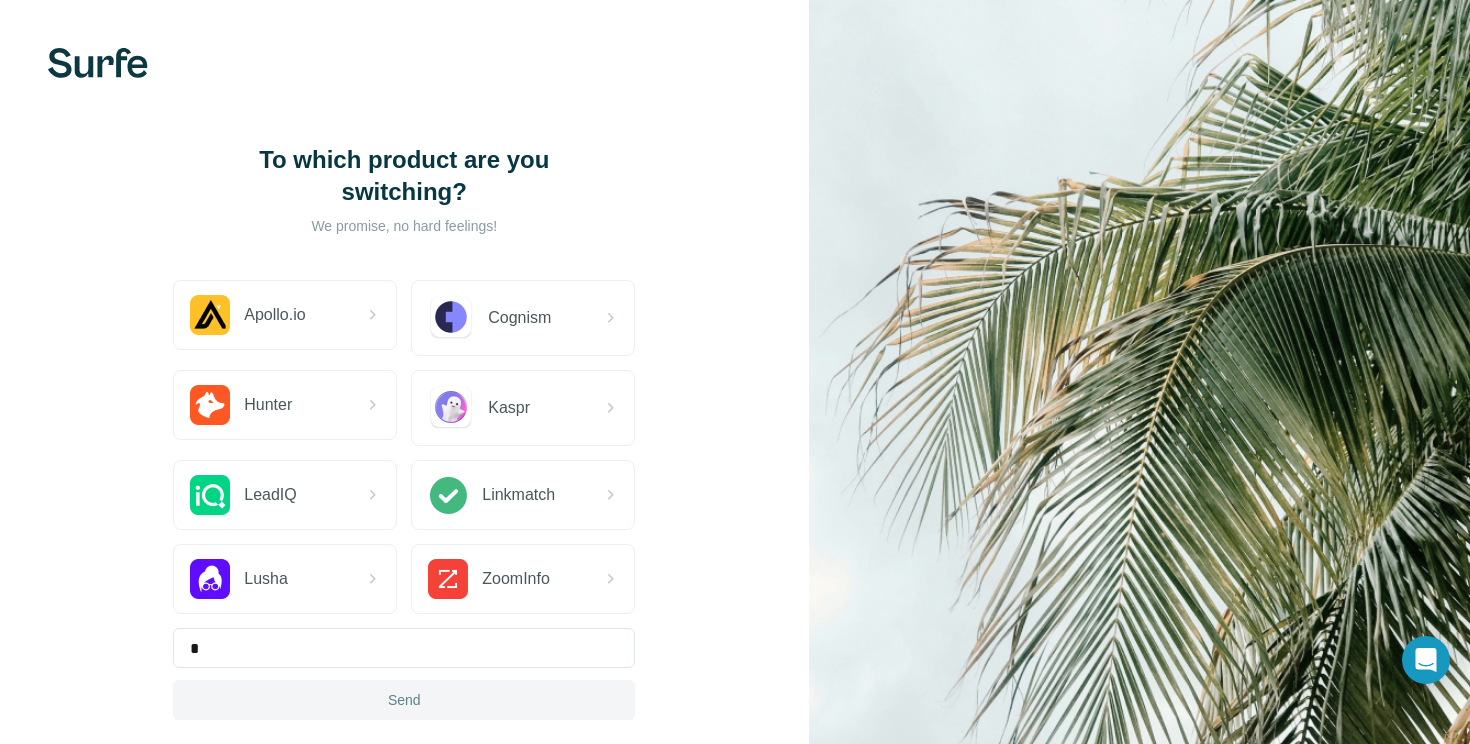 click on "Send" at bounding box center [404, 700] 